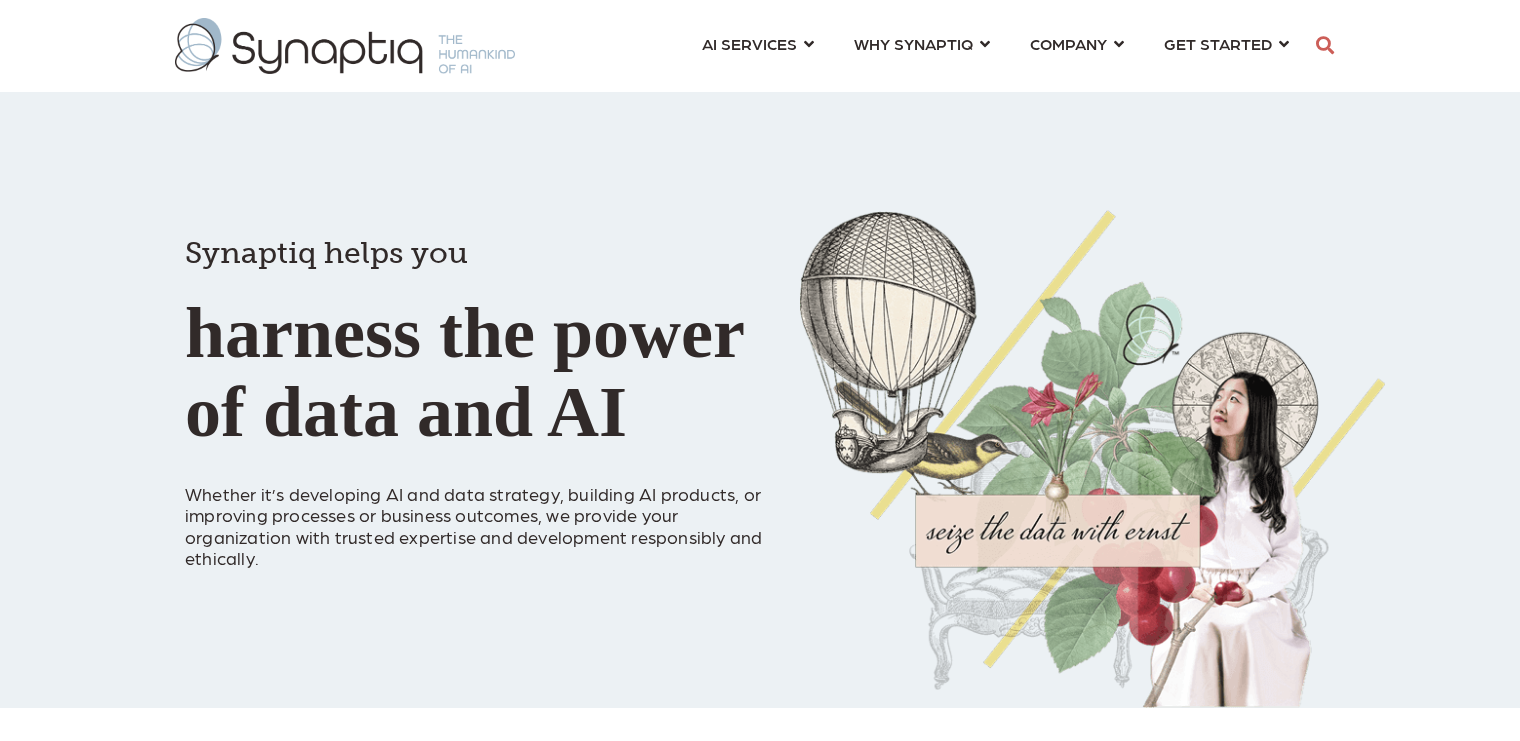 scroll, scrollTop: 0, scrollLeft: 0, axis: both 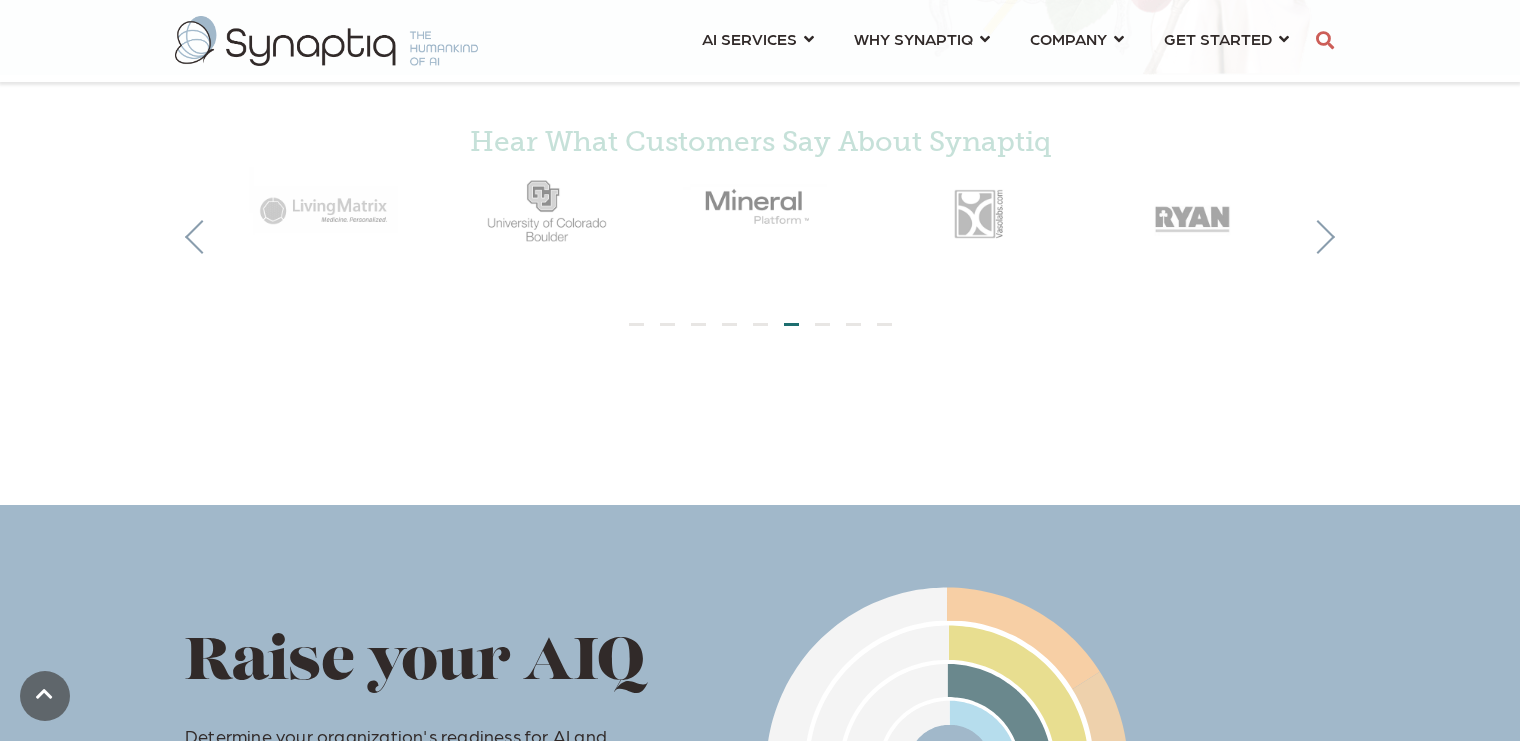 click on "Hear What Customers Say About Synaptiq" at bounding box center (760, 215) 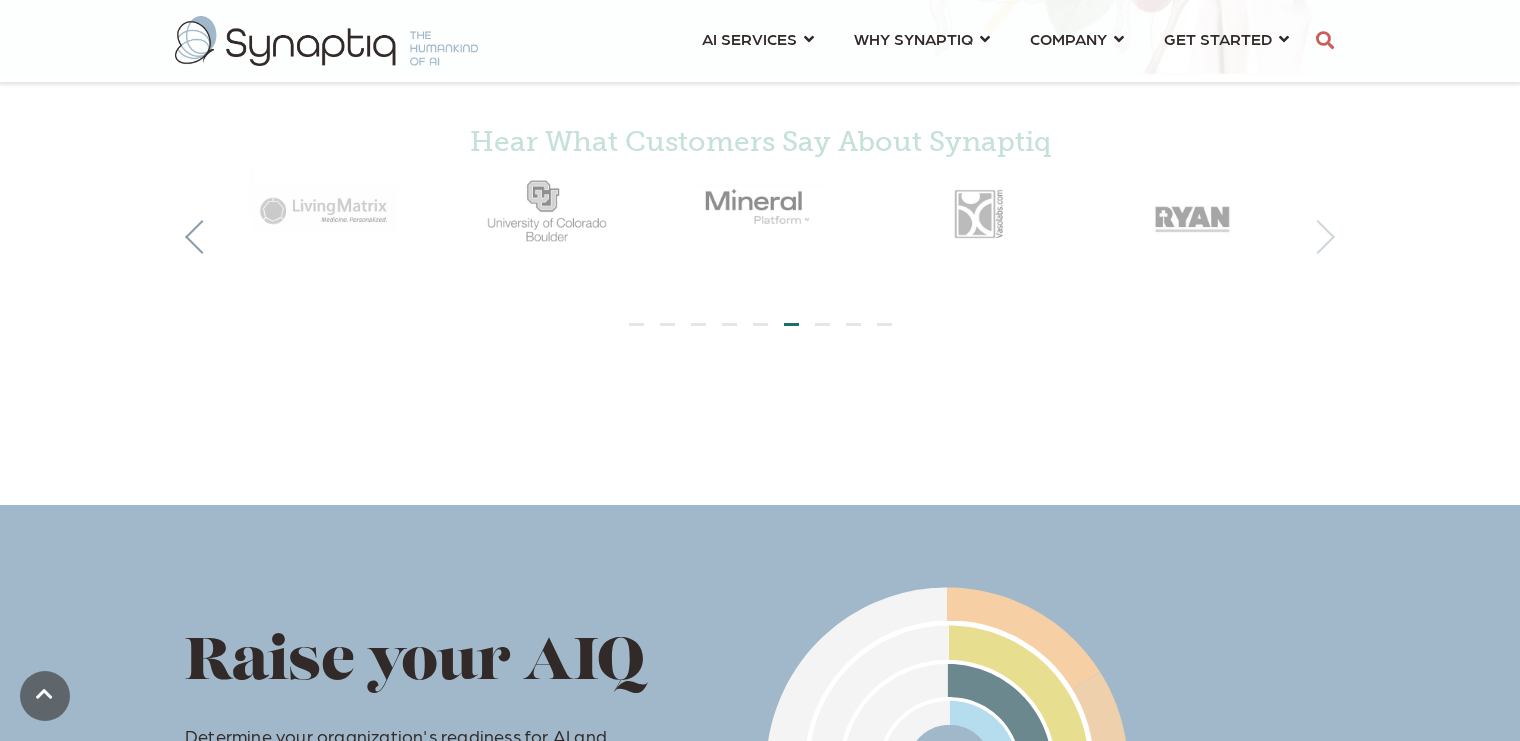click at bounding box center [1318, 237] 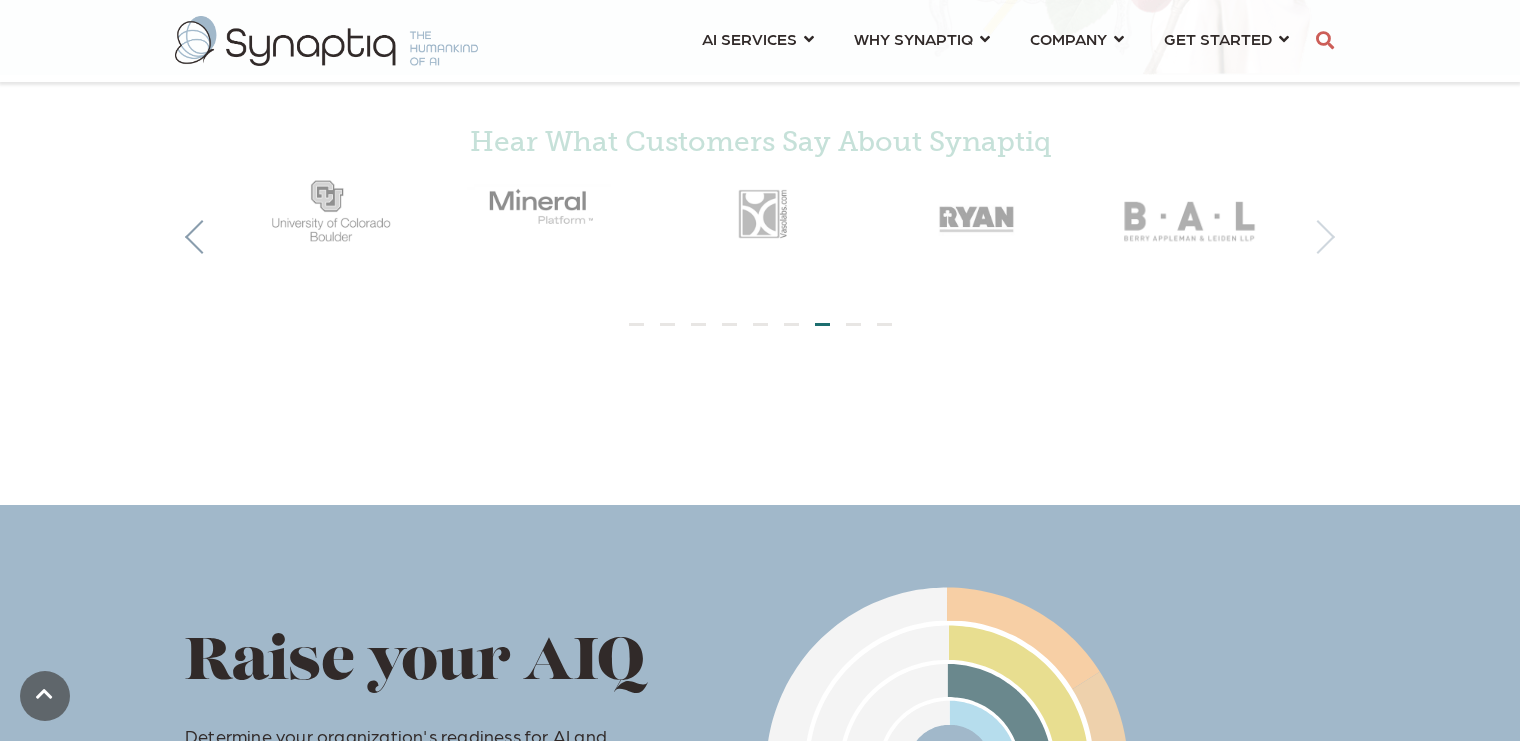 click at bounding box center [1318, 237] 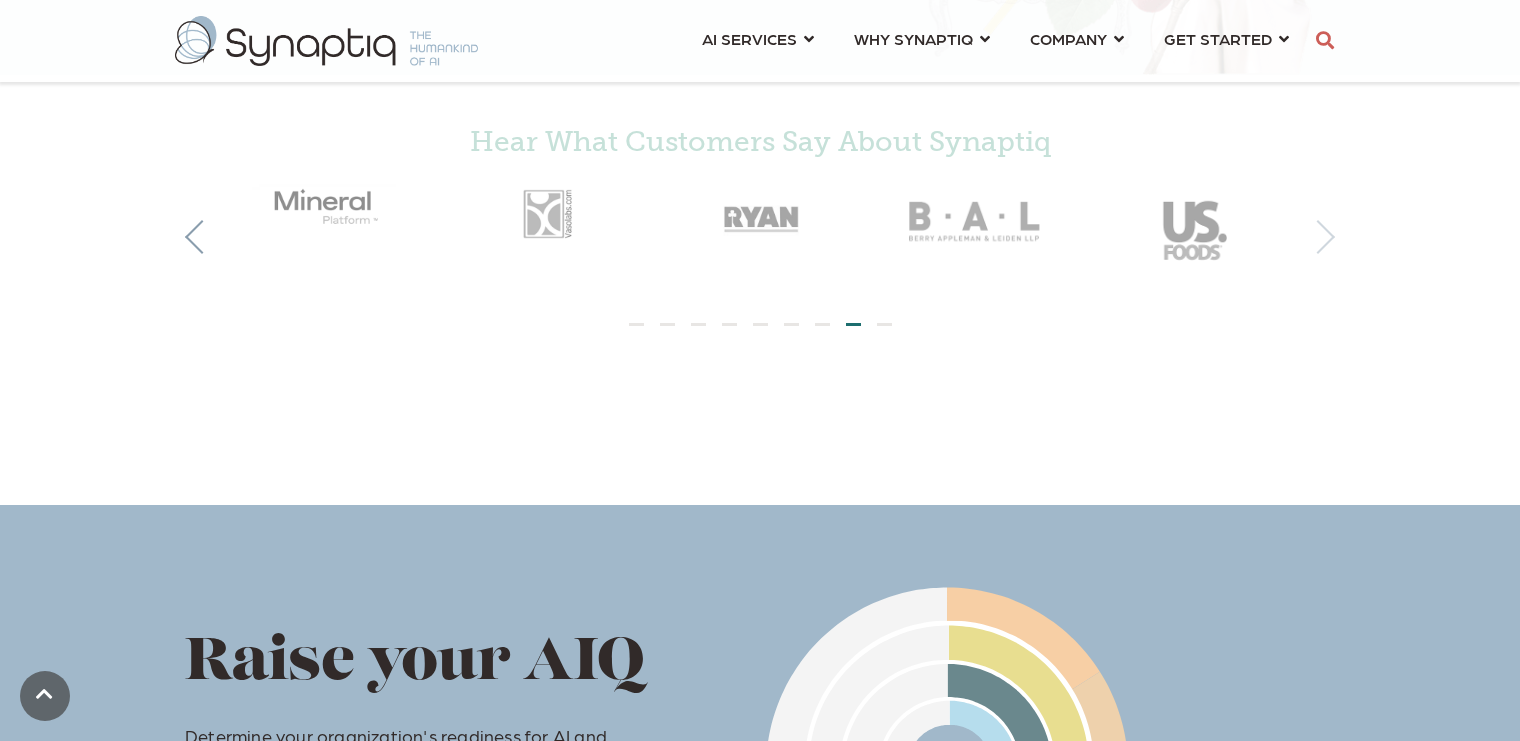 click at bounding box center [1318, 237] 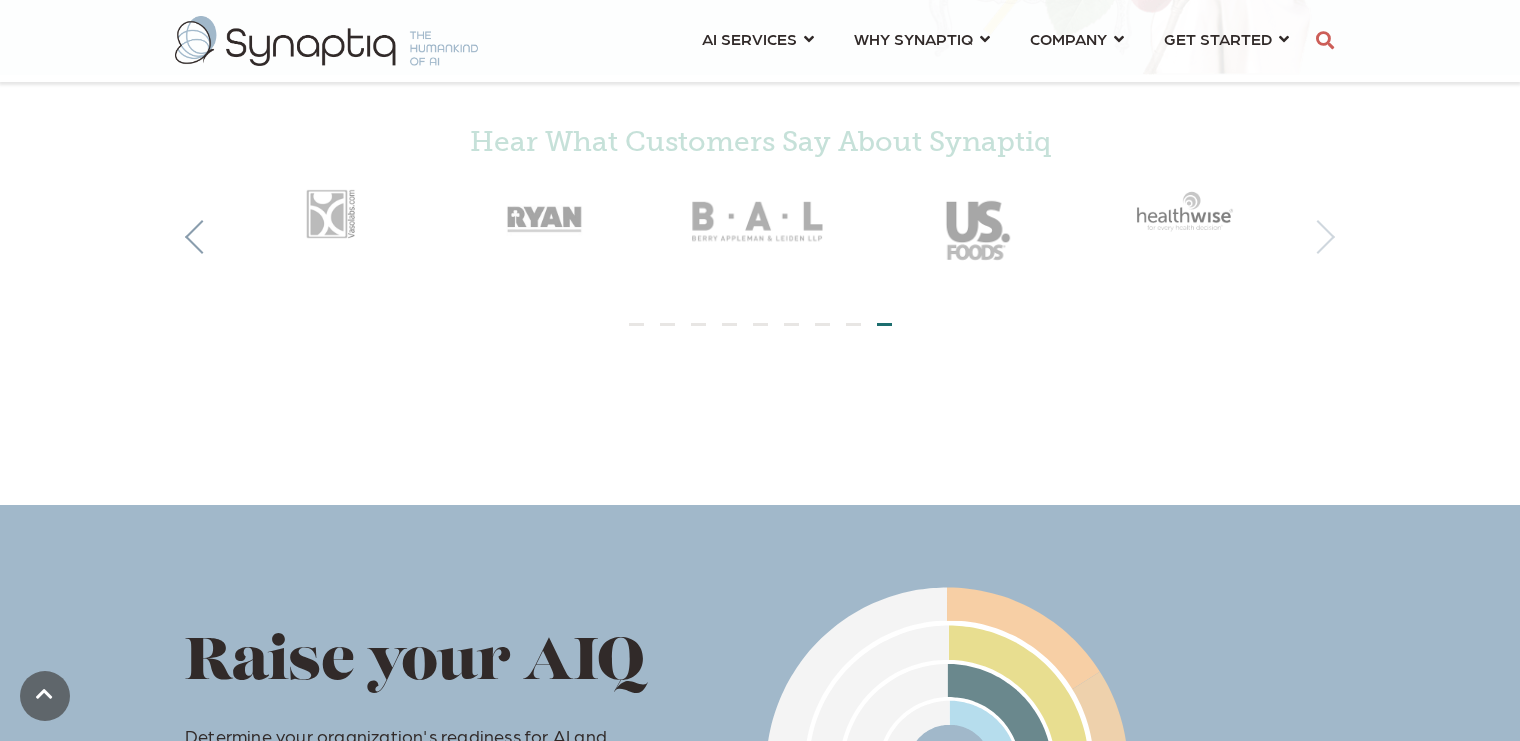 click at bounding box center (1318, 237) 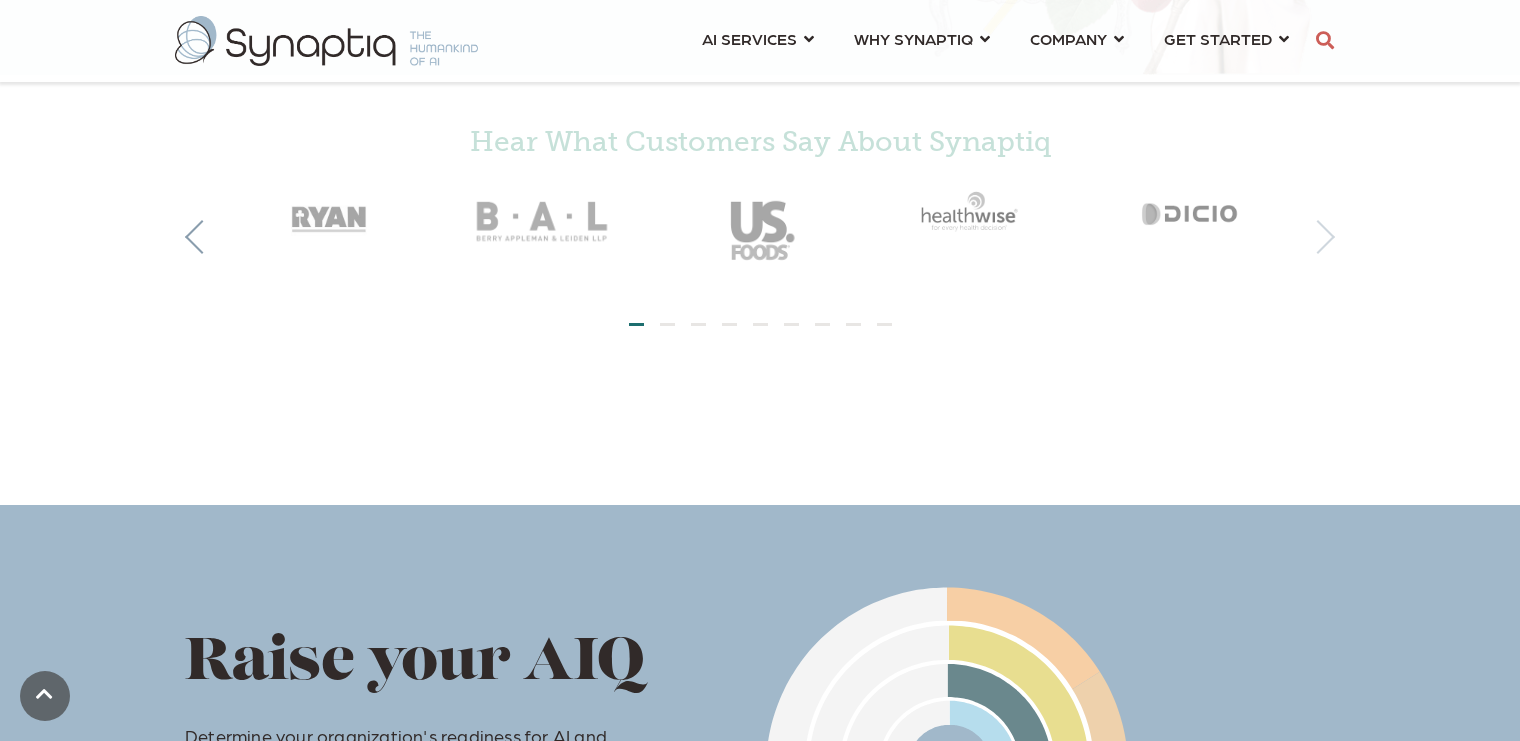 click at bounding box center (1318, 237) 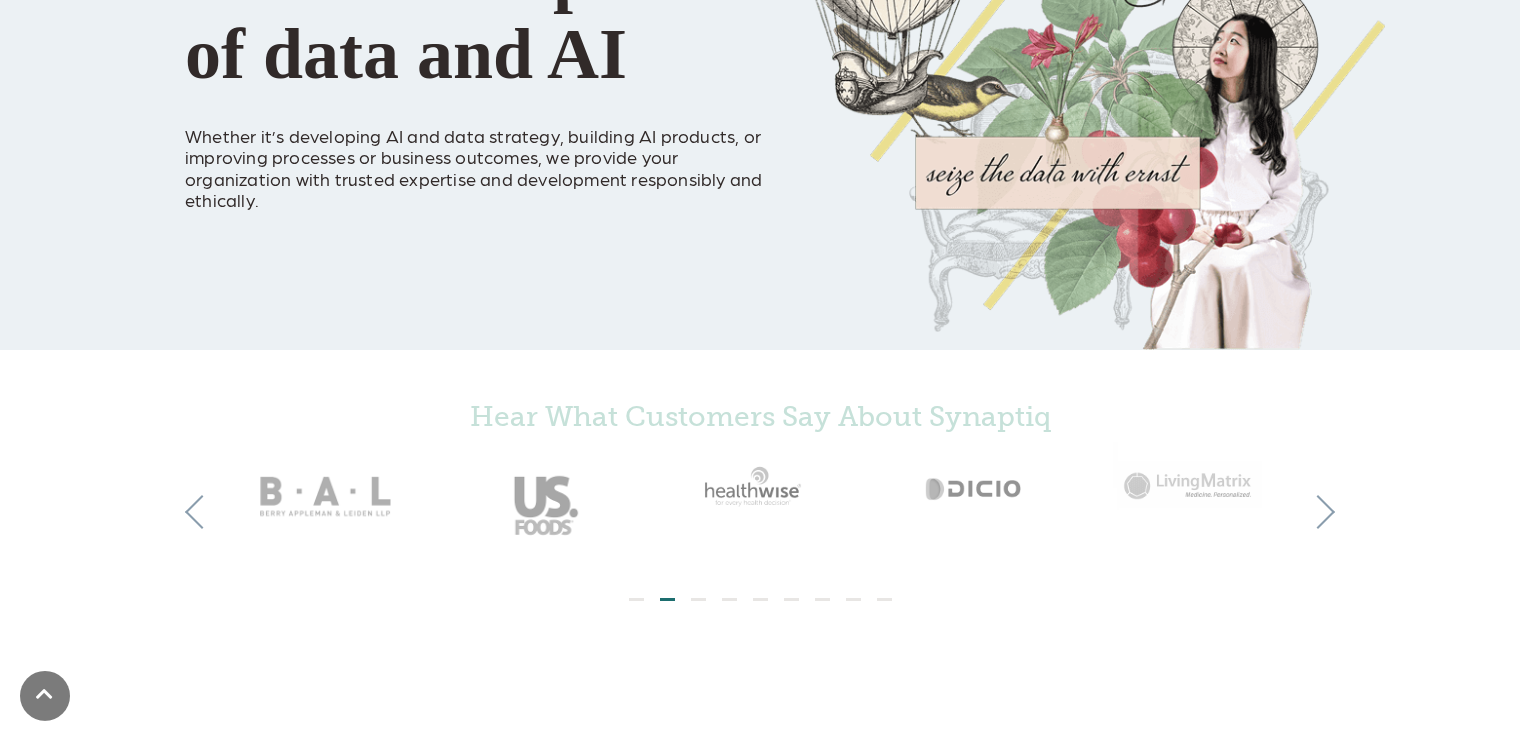 scroll, scrollTop: 31, scrollLeft: 0, axis: vertical 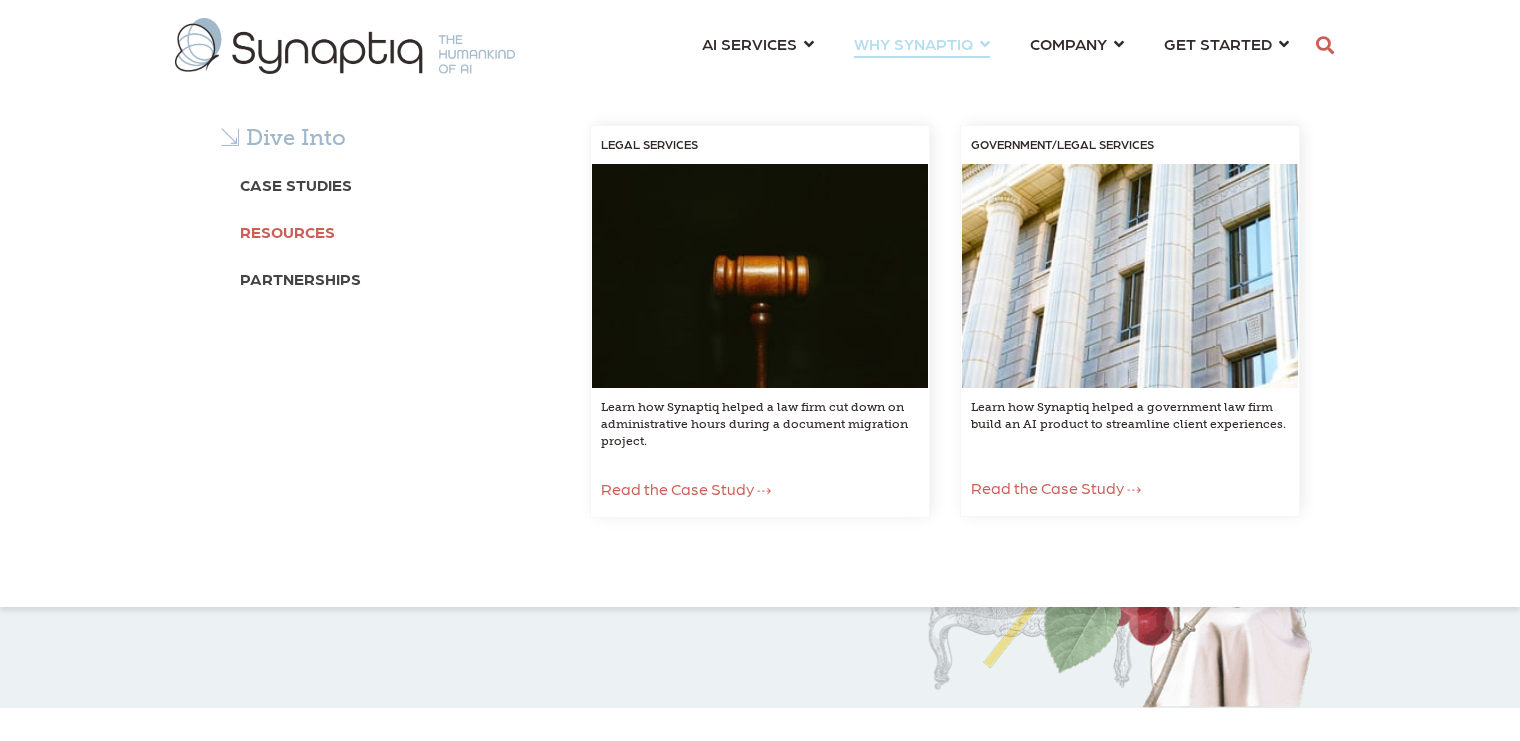 click on "Resources" at bounding box center [287, 231] 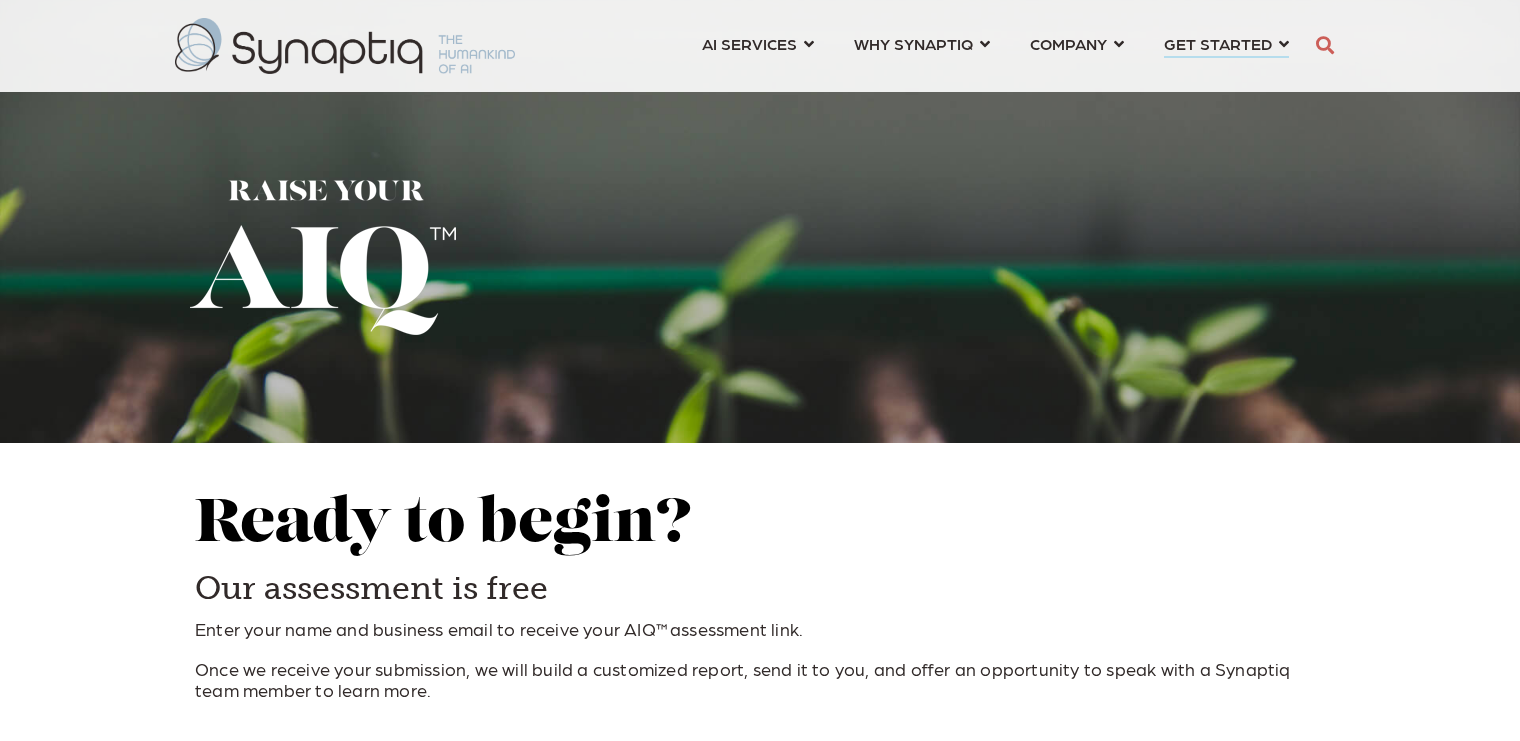 scroll, scrollTop: 0, scrollLeft: 0, axis: both 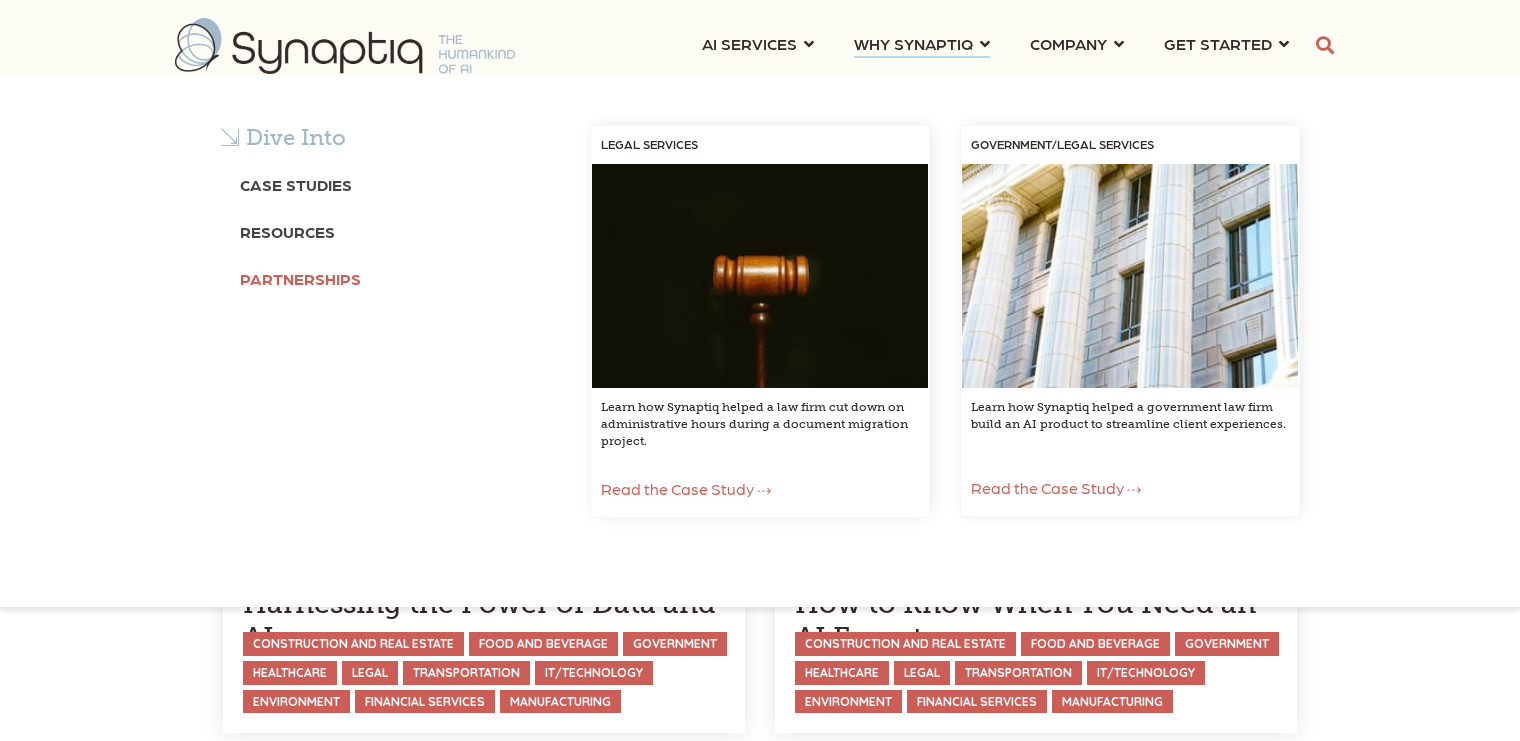 click on "Partnerships" at bounding box center (300, 278) 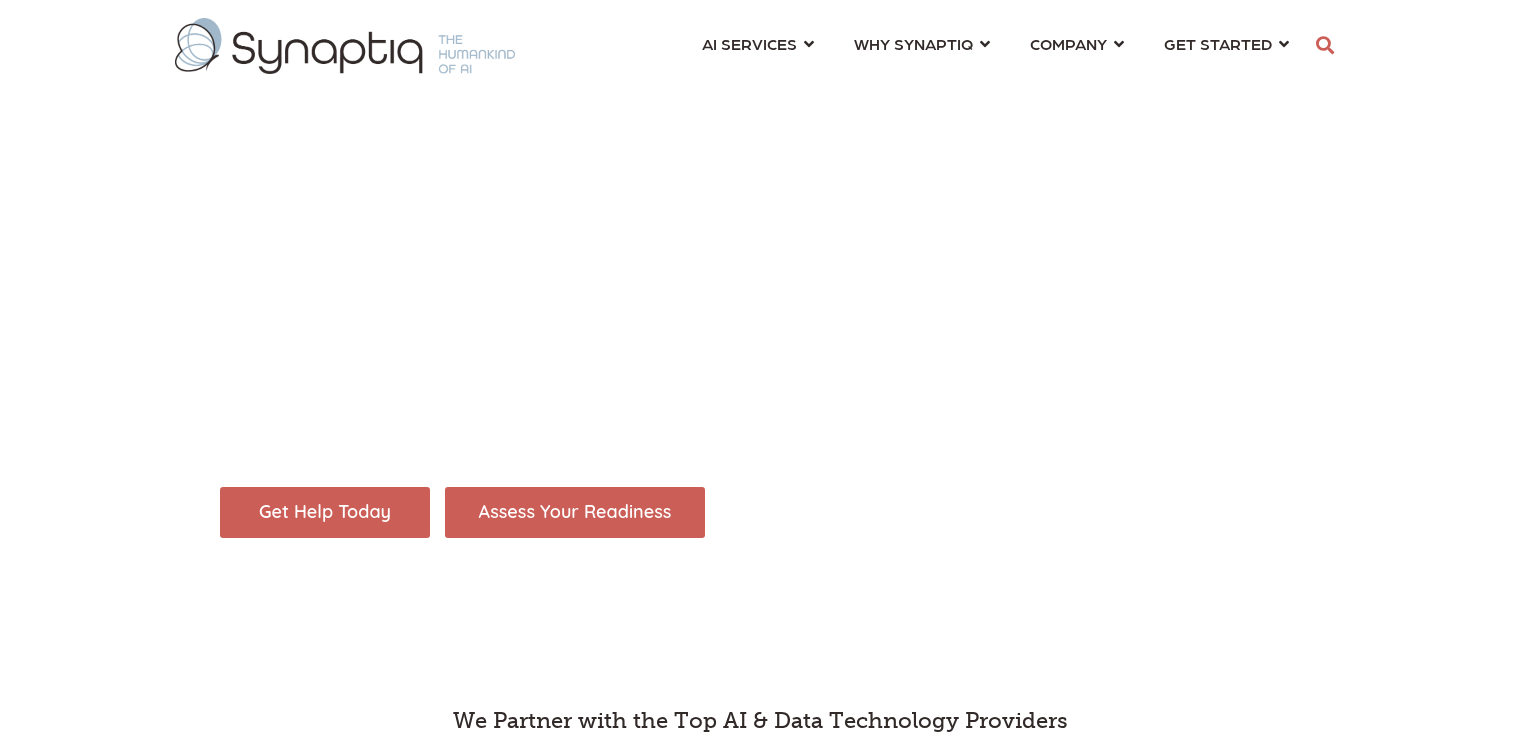 scroll, scrollTop: 0, scrollLeft: 0, axis: both 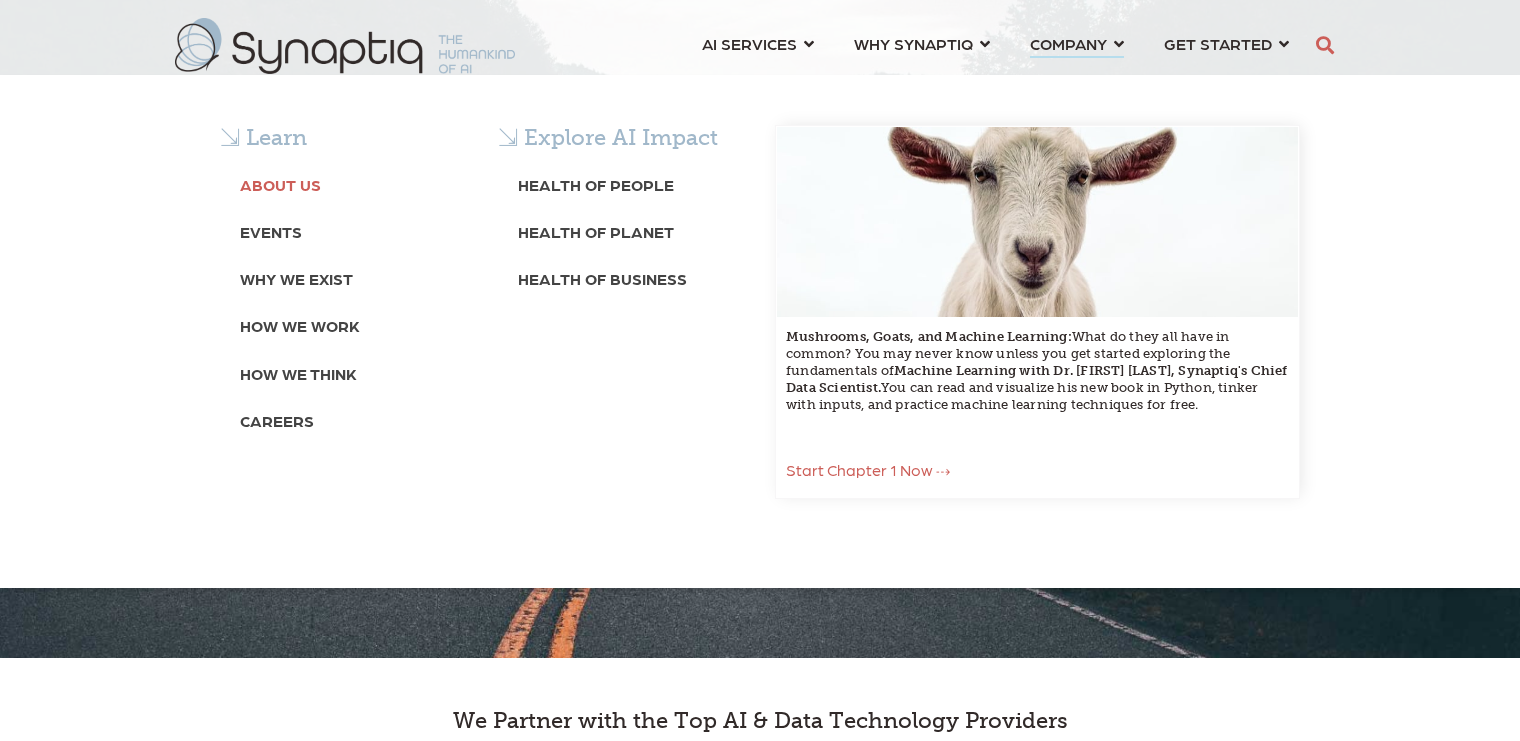 click on "About Us" at bounding box center (280, 184) 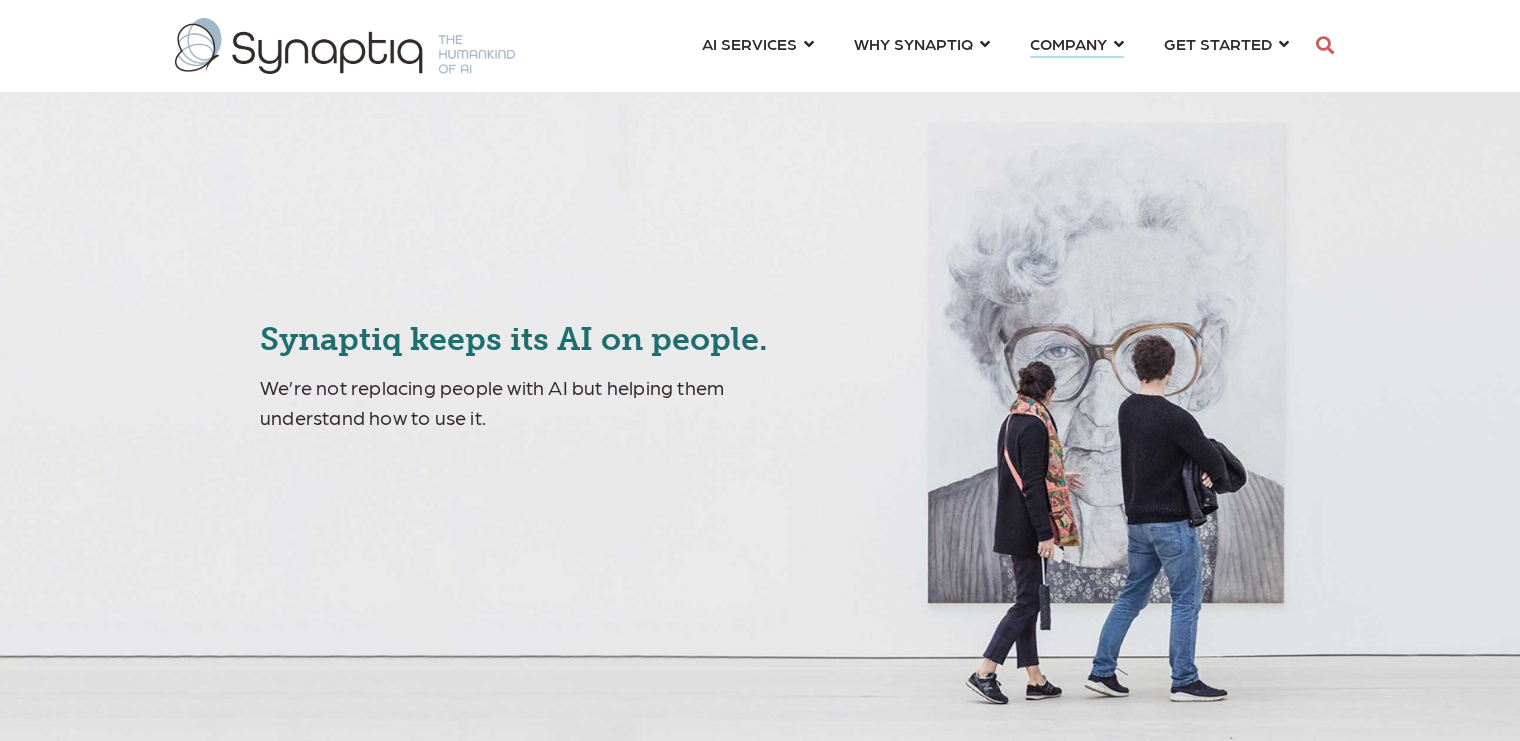 scroll, scrollTop: 0, scrollLeft: 0, axis: both 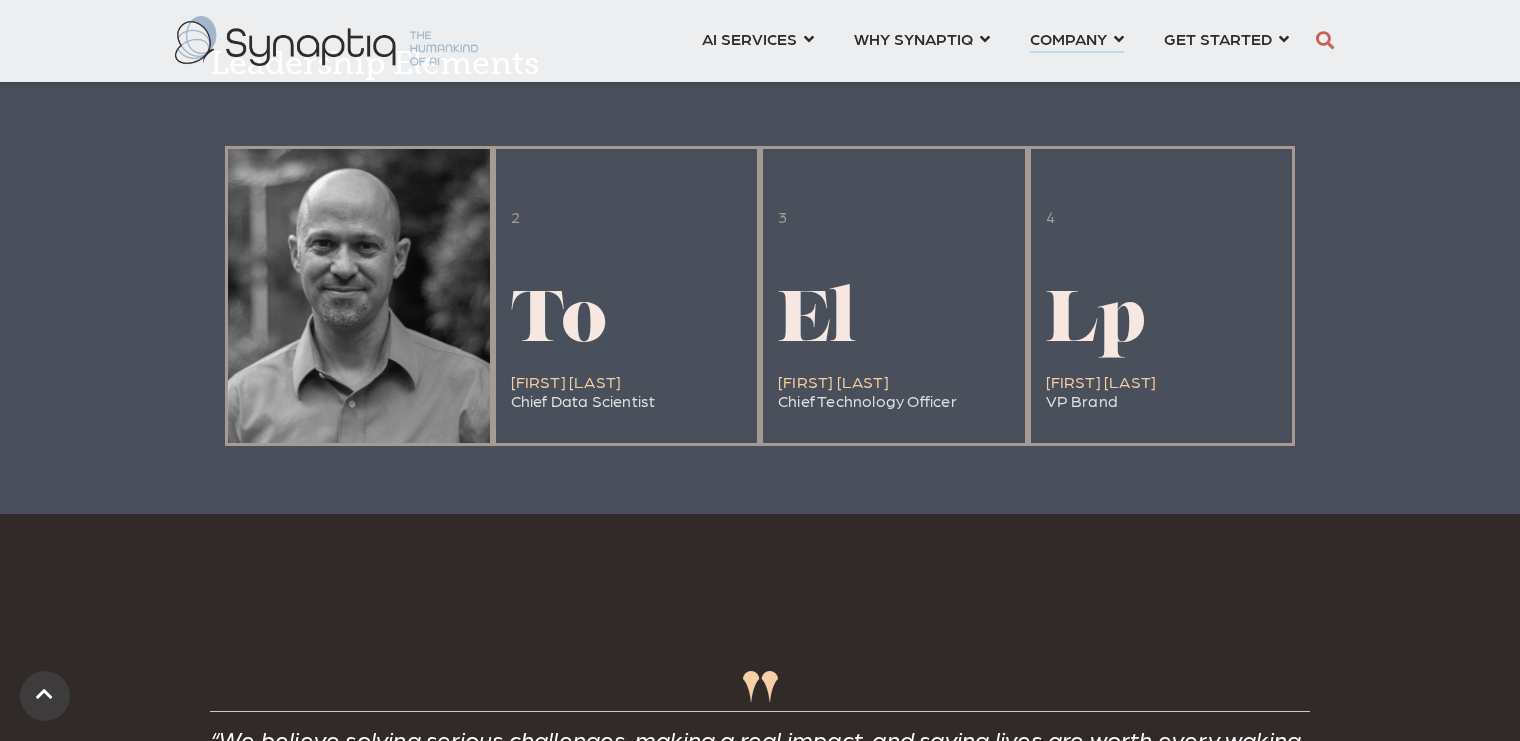 click at bounding box center (359, 296) 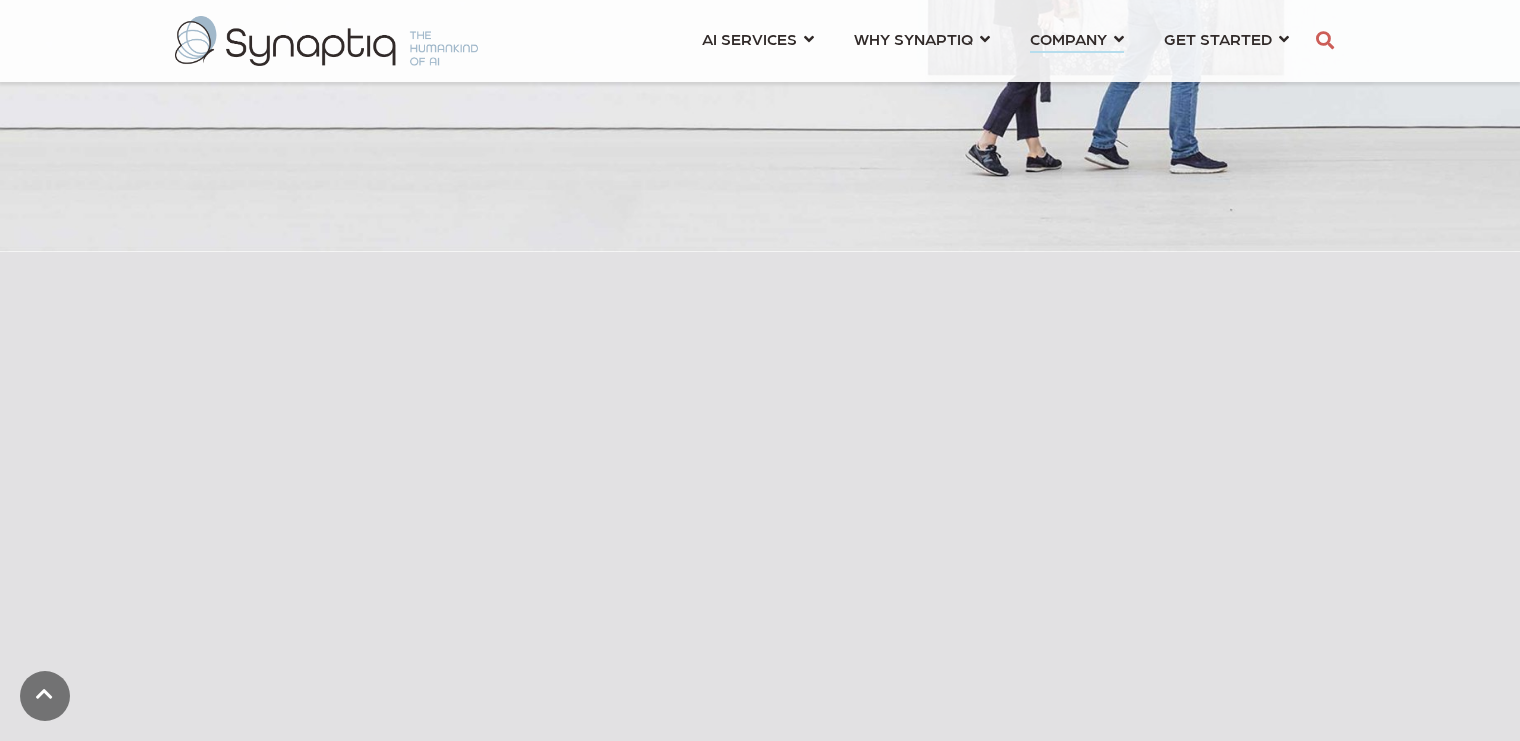 scroll, scrollTop: 33, scrollLeft: 0, axis: vertical 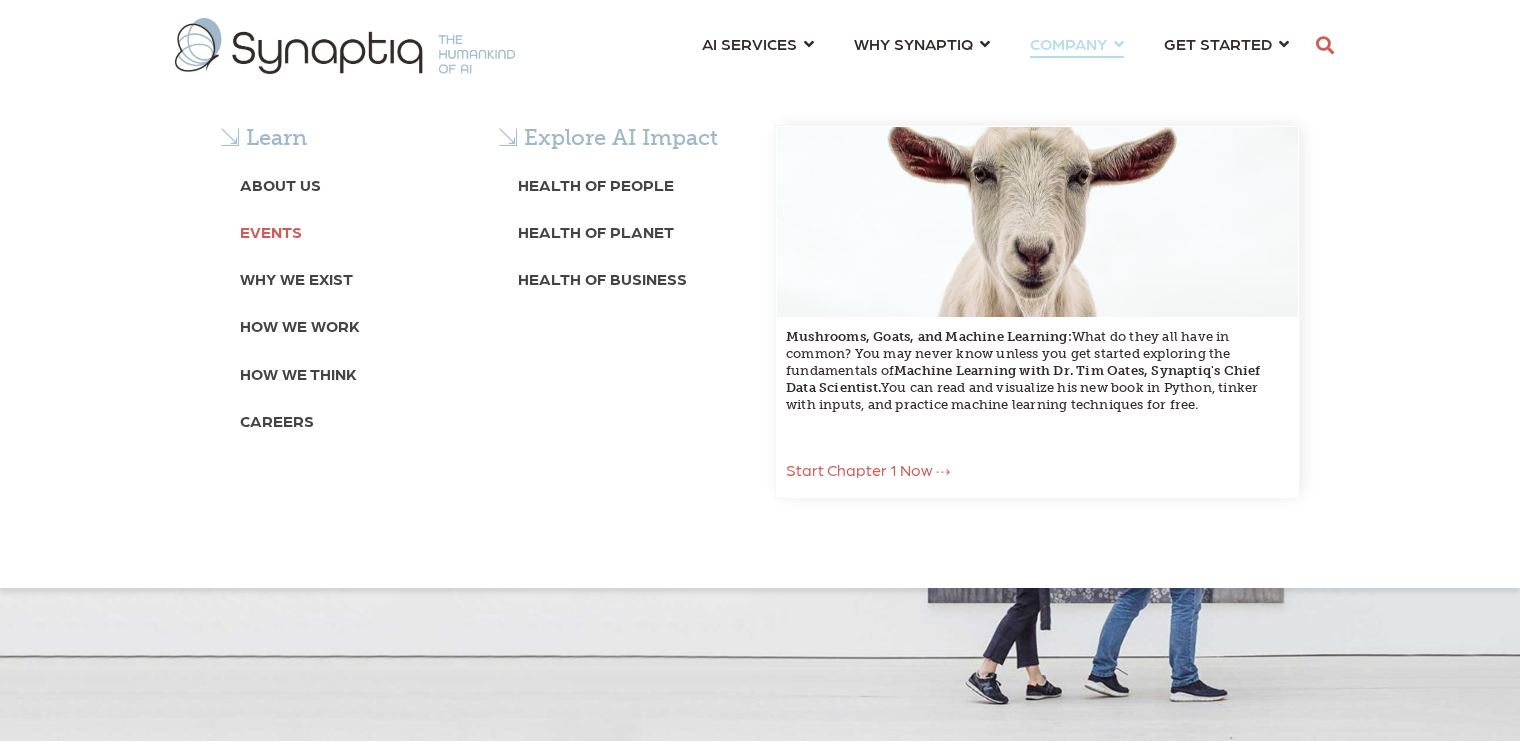 click on "Events" at bounding box center (271, 231) 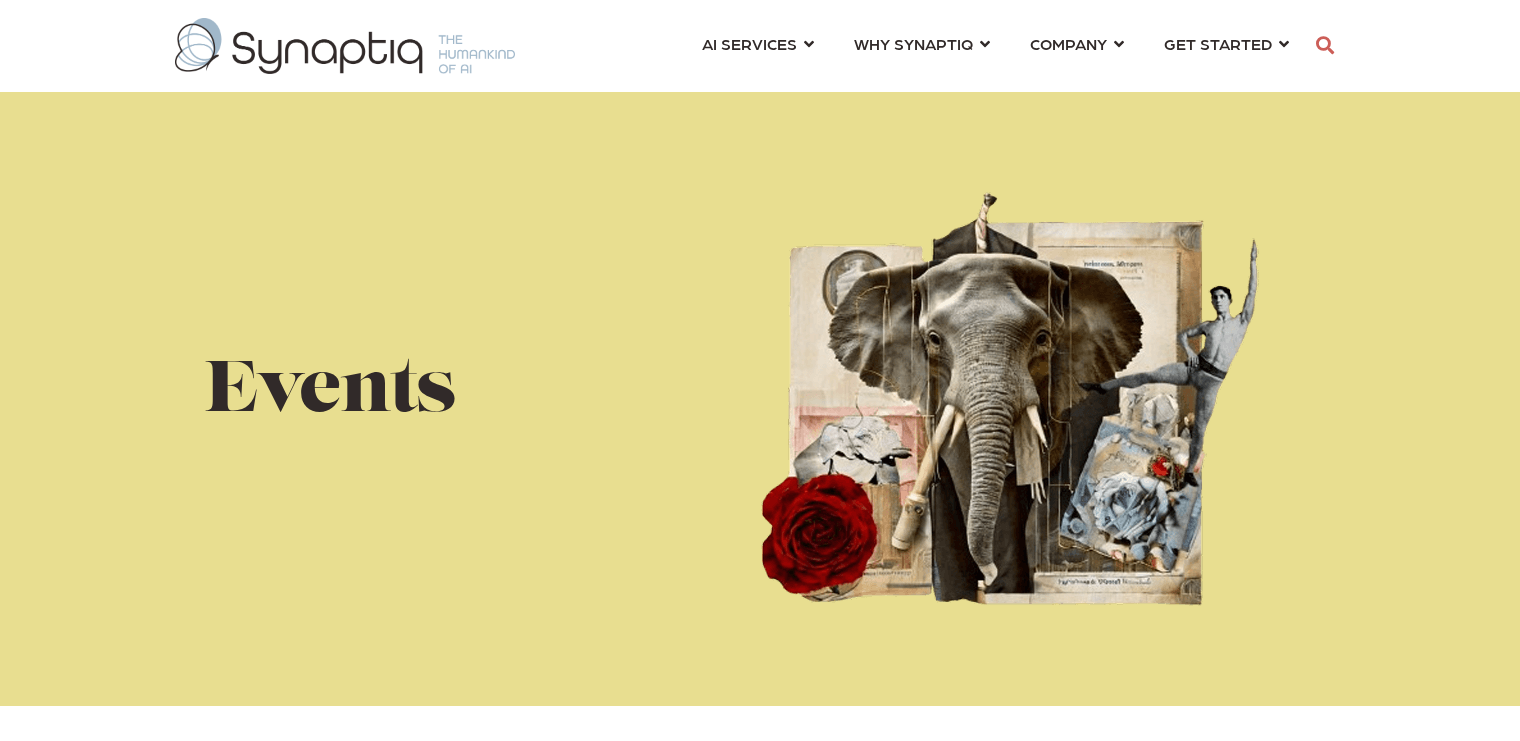 scroll, scrollTop: 0, scrollLeft: 0, axis: both 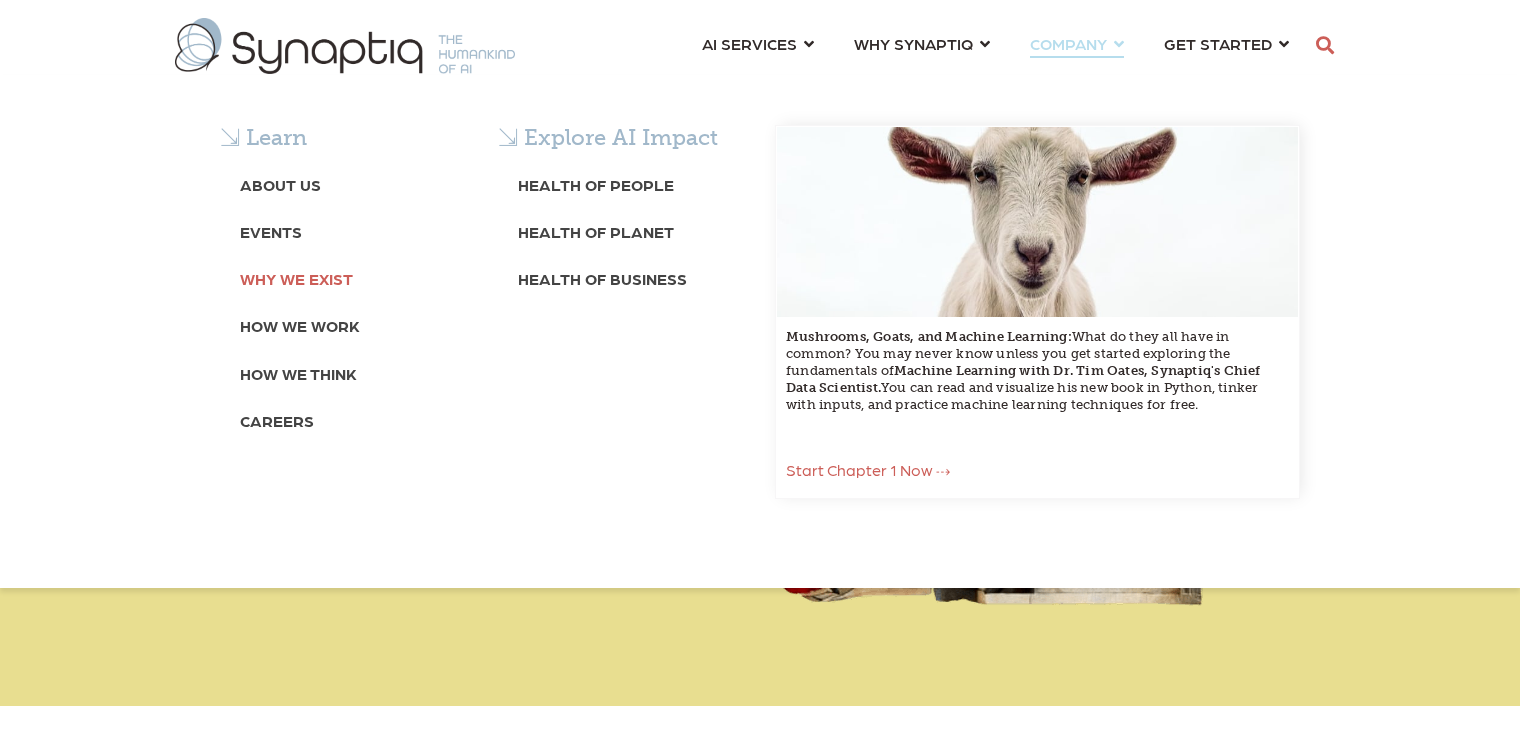 click on "Why We Exist" at bounding box center (296, 278) 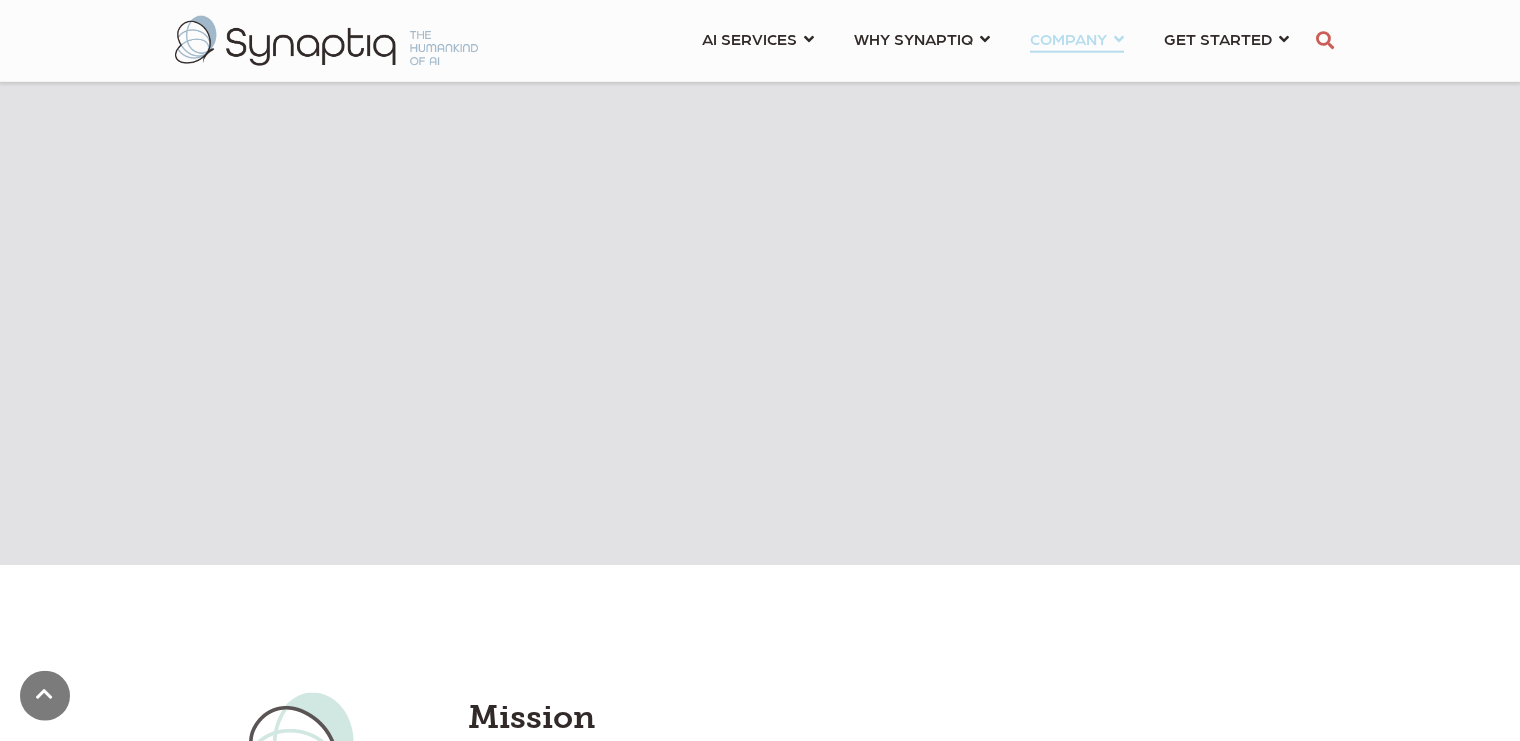 scroll, scrollTop: 1098, scrollLeft: 0, axis: vertical 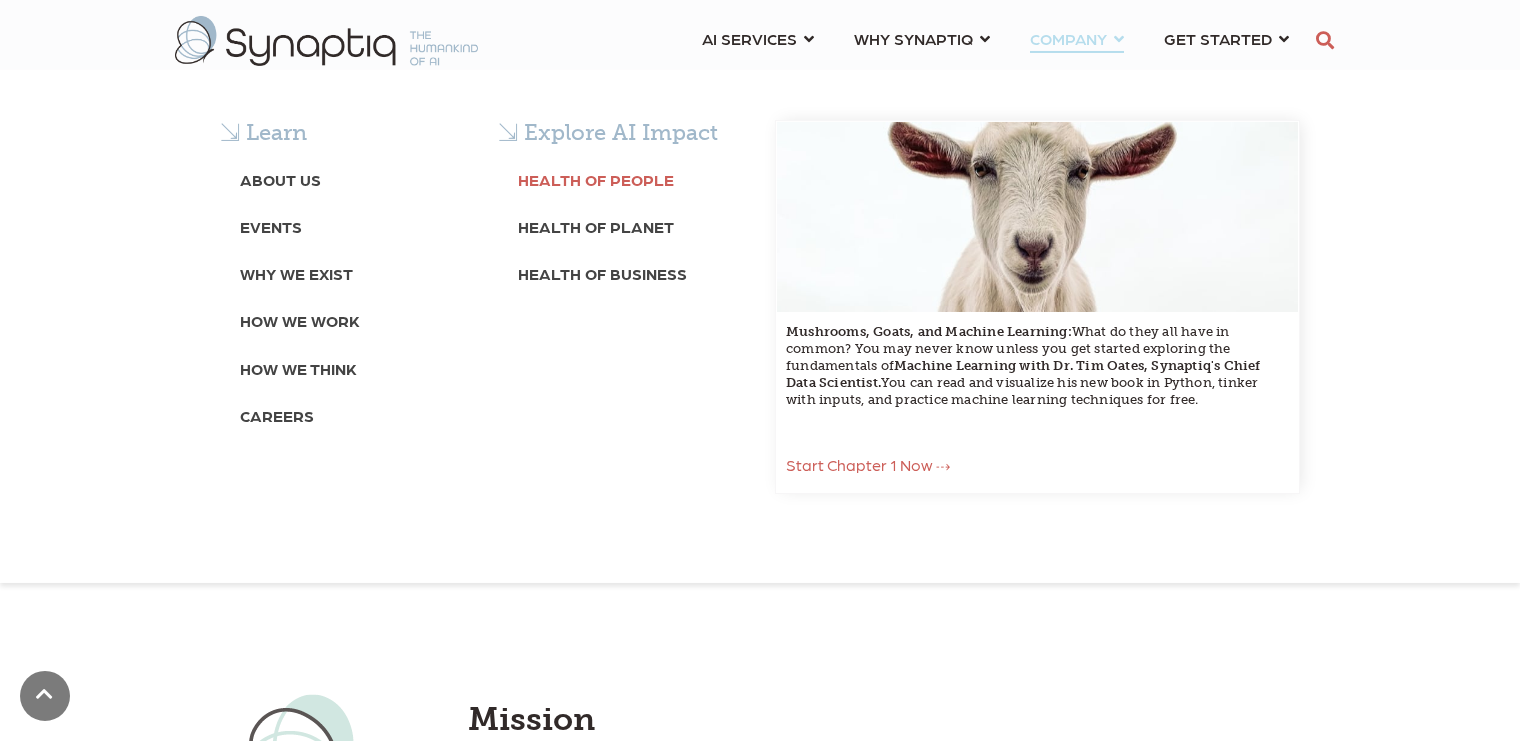 click on "Health of People" at bounding box center [596, 179] 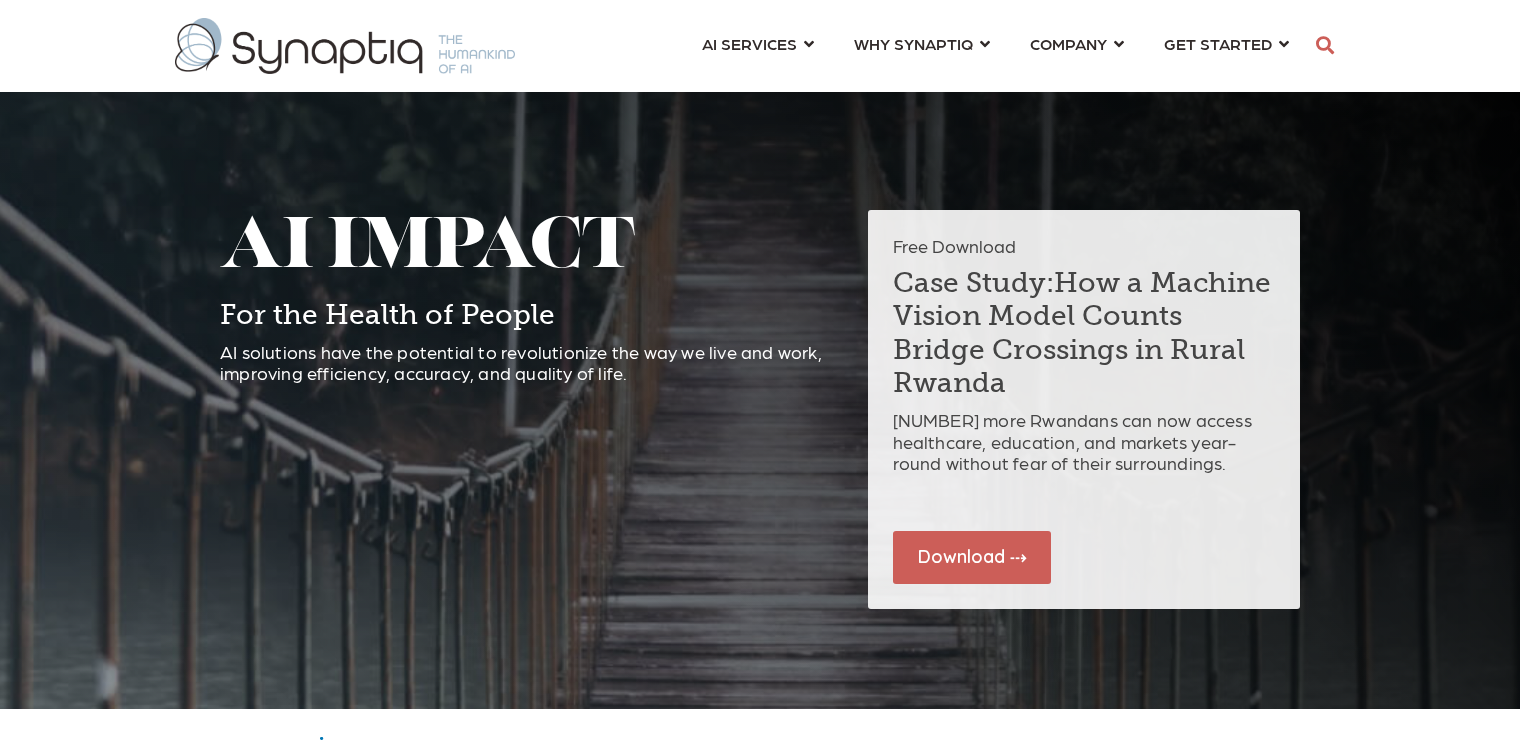 scroll, scrollTop: 0, scrollLeft: 0, axis: both 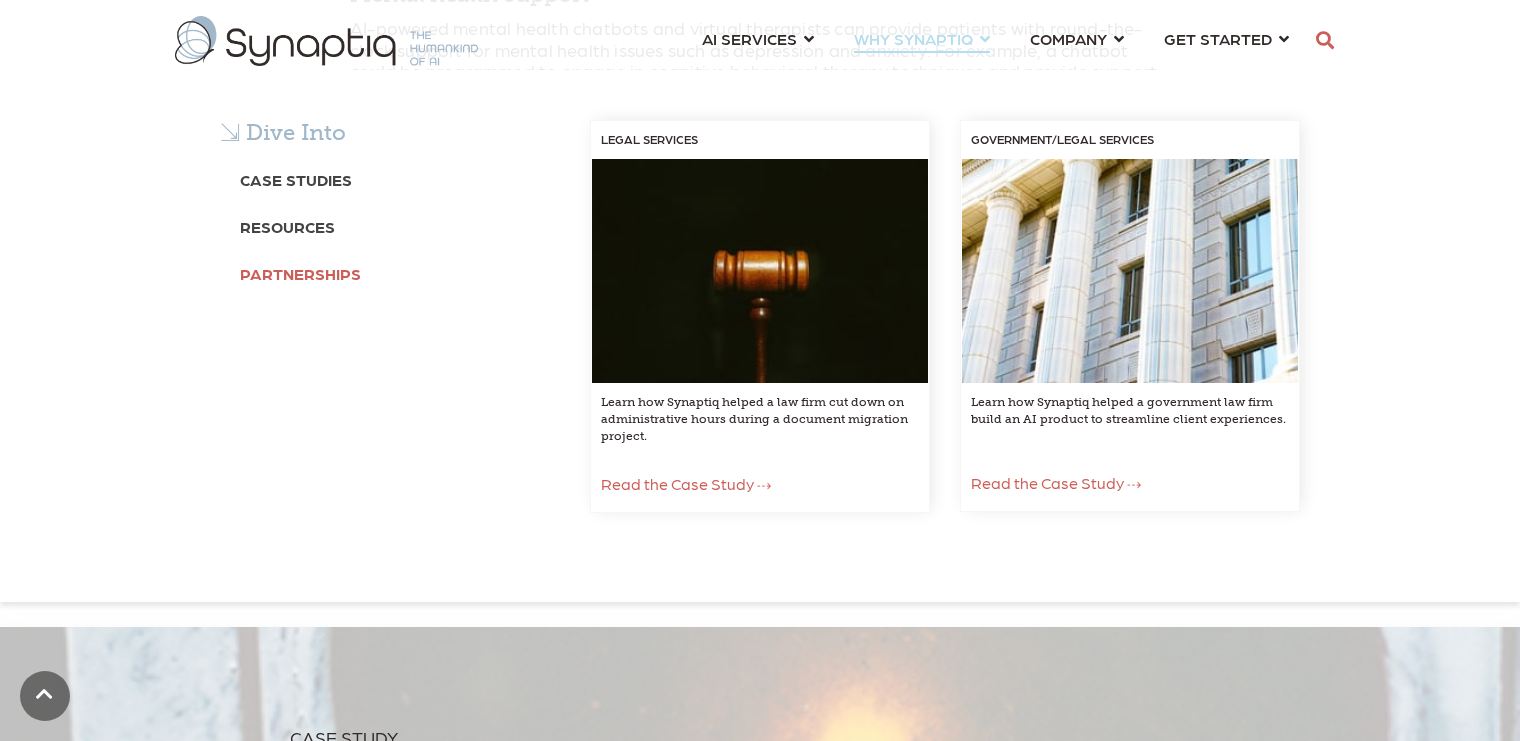 click on "Partnerships" at bounding box center [300, 273] 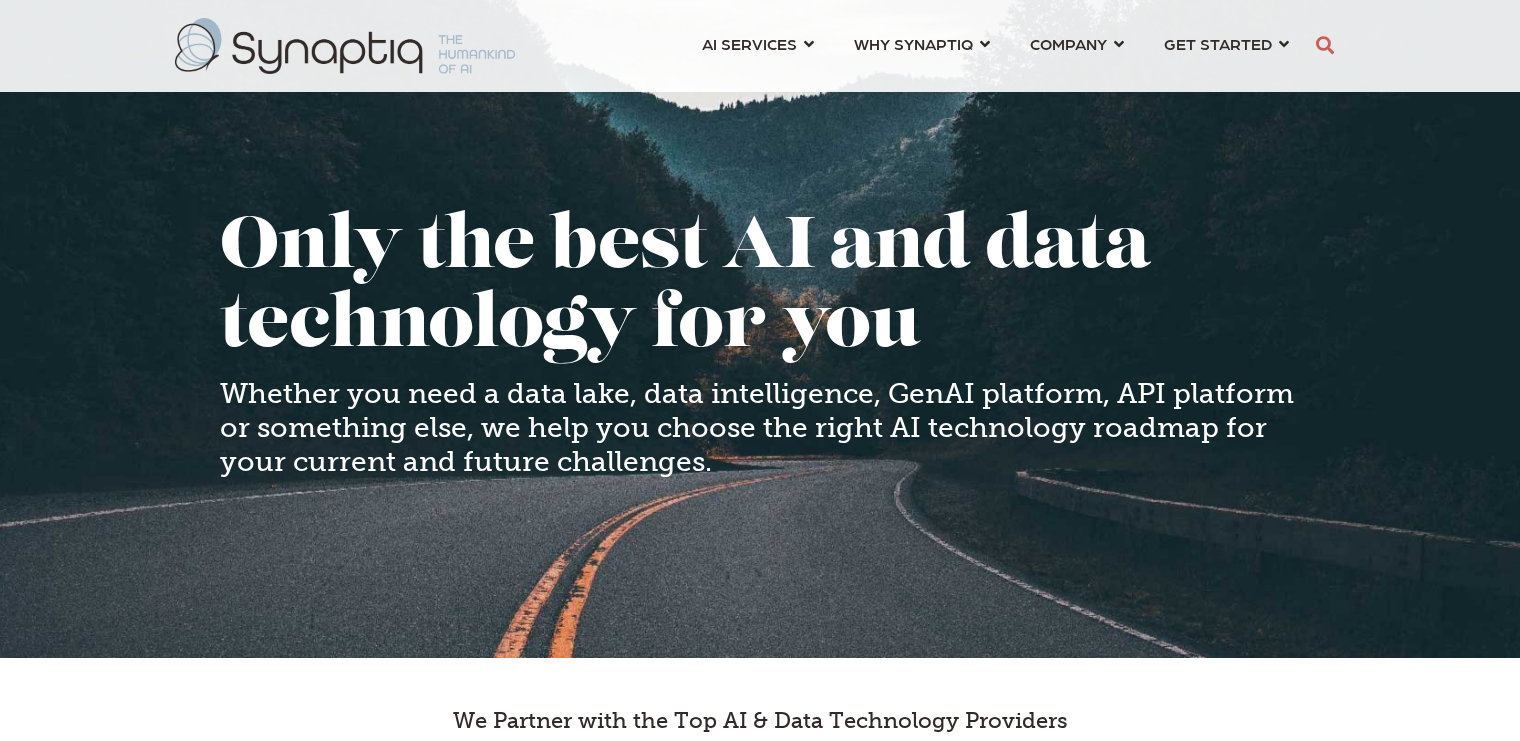 scroll, scrollTop: 0, scrollLeft: 0, axis: both 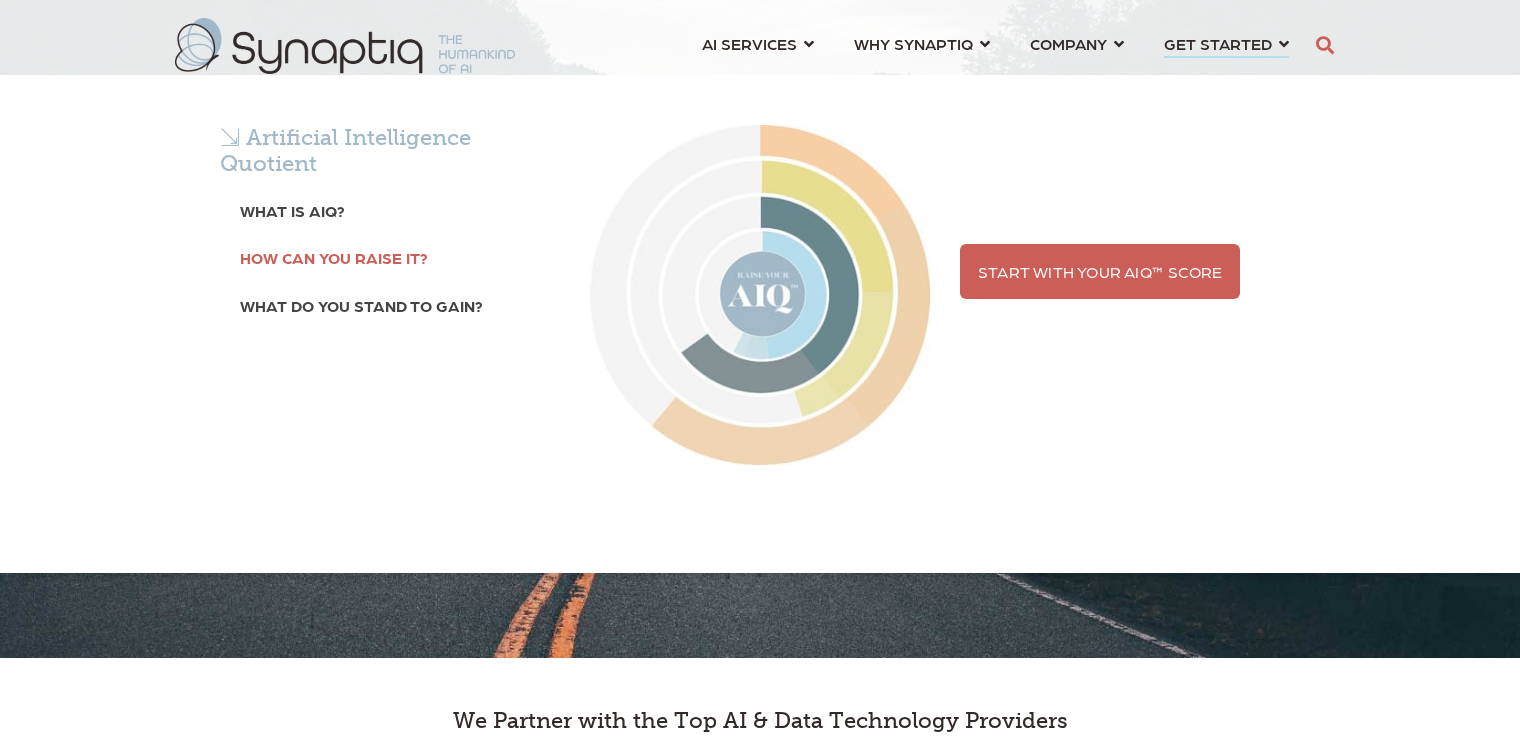 click on "How can you raise it?" at bounding box center [334, 257] 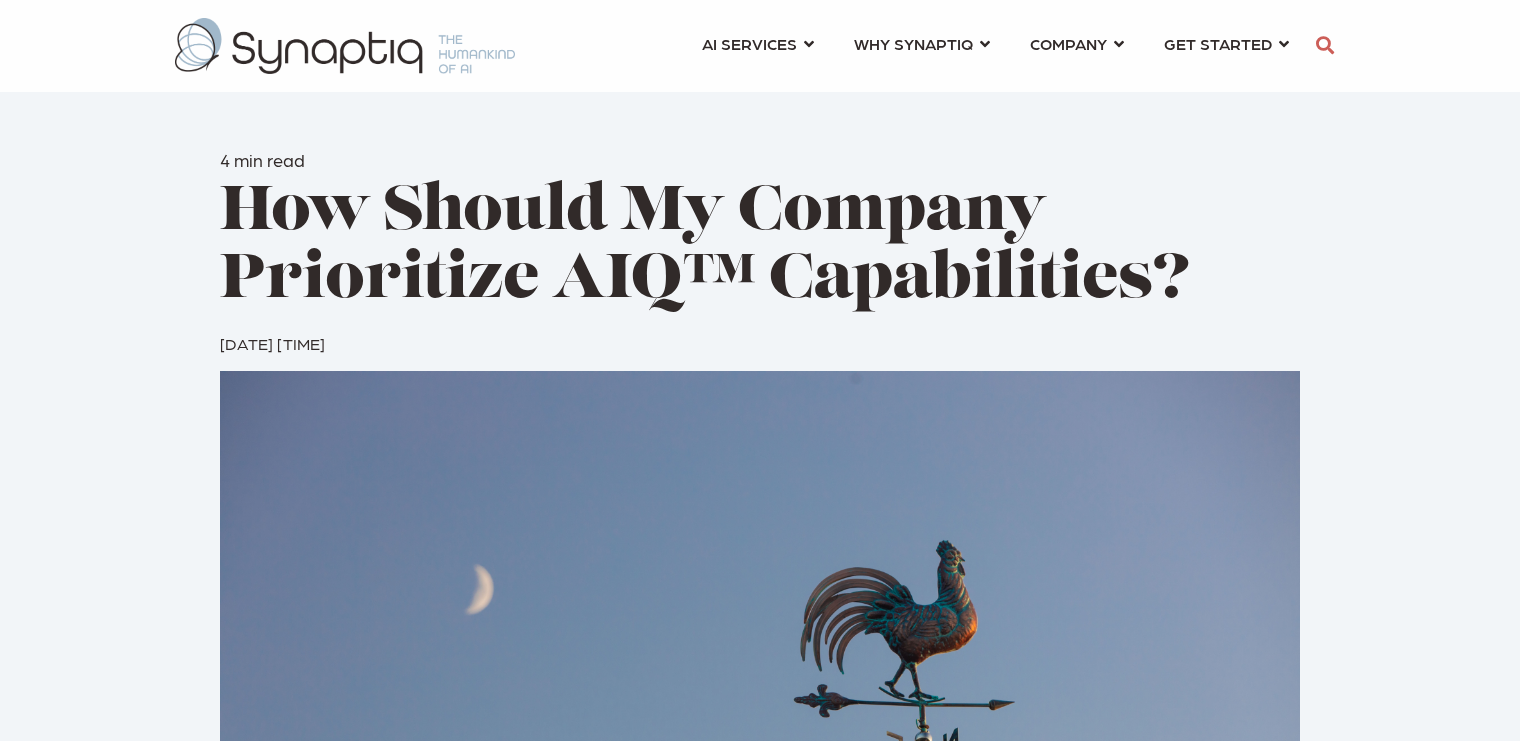 scroll, scrollTop: 0, scrollLeft: 0, axis: both 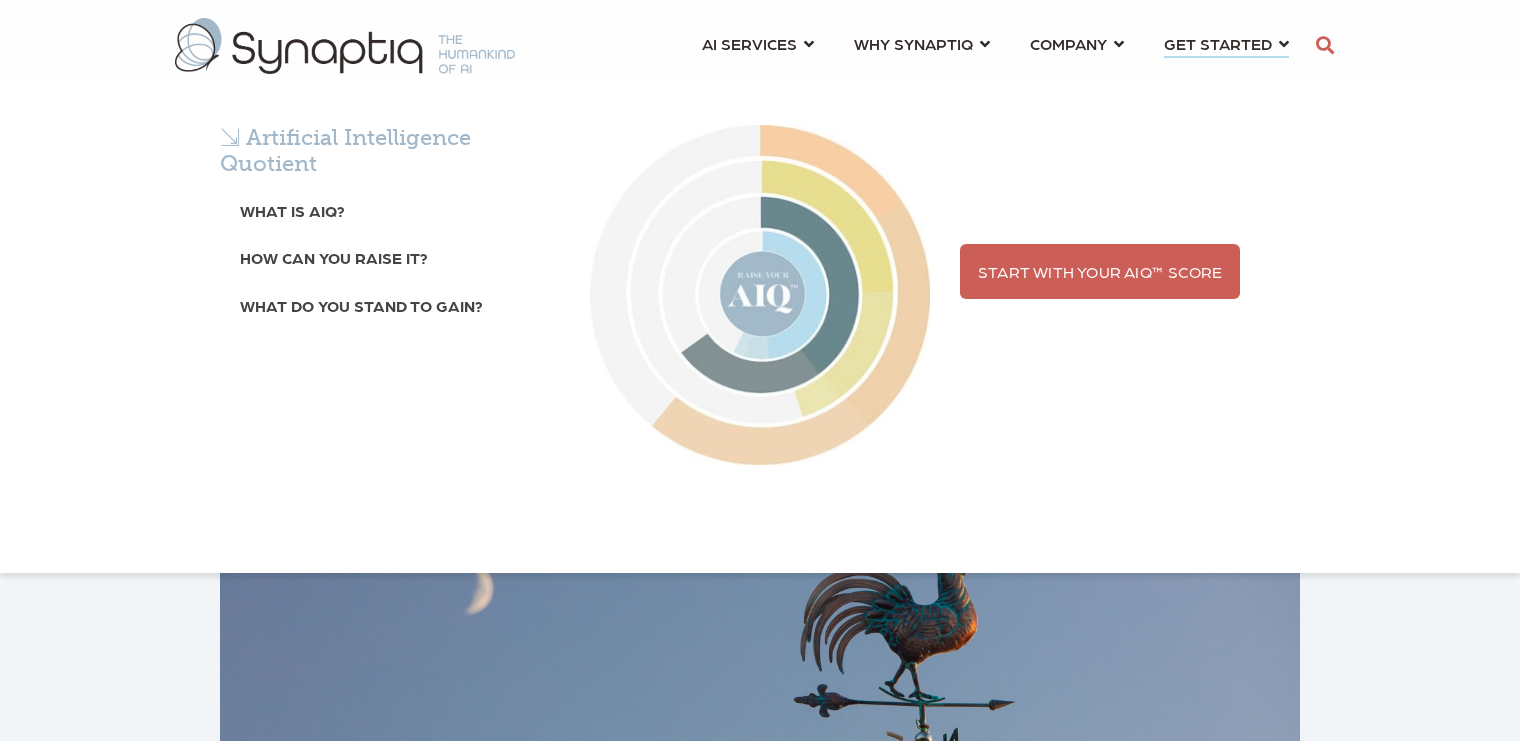 drag, startPoint x: 1203, startPoint y: 42, endPoint x: 394, endPoint y: 209, distance: 826.0569 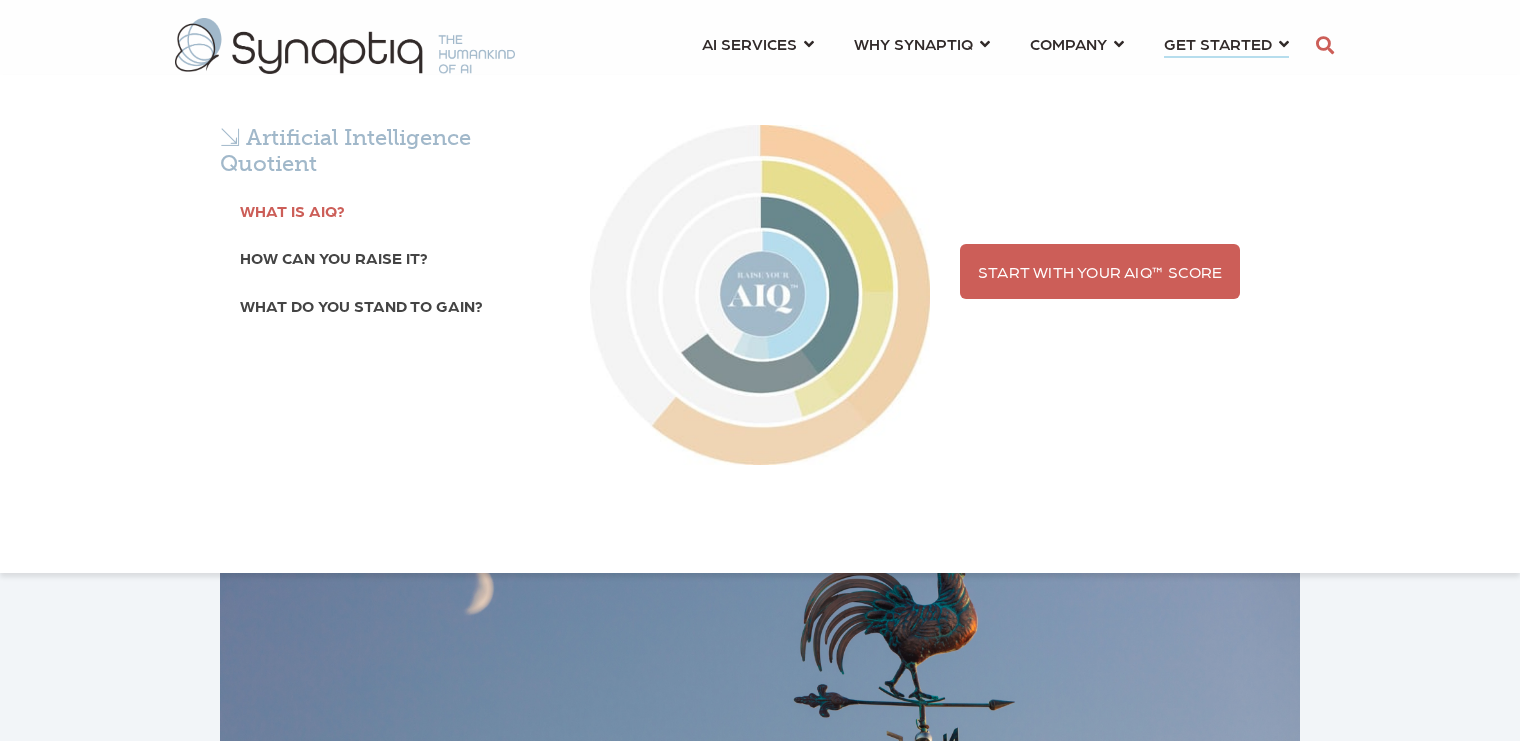 click on "What is AIQ?" at bounding box center [292, 210] 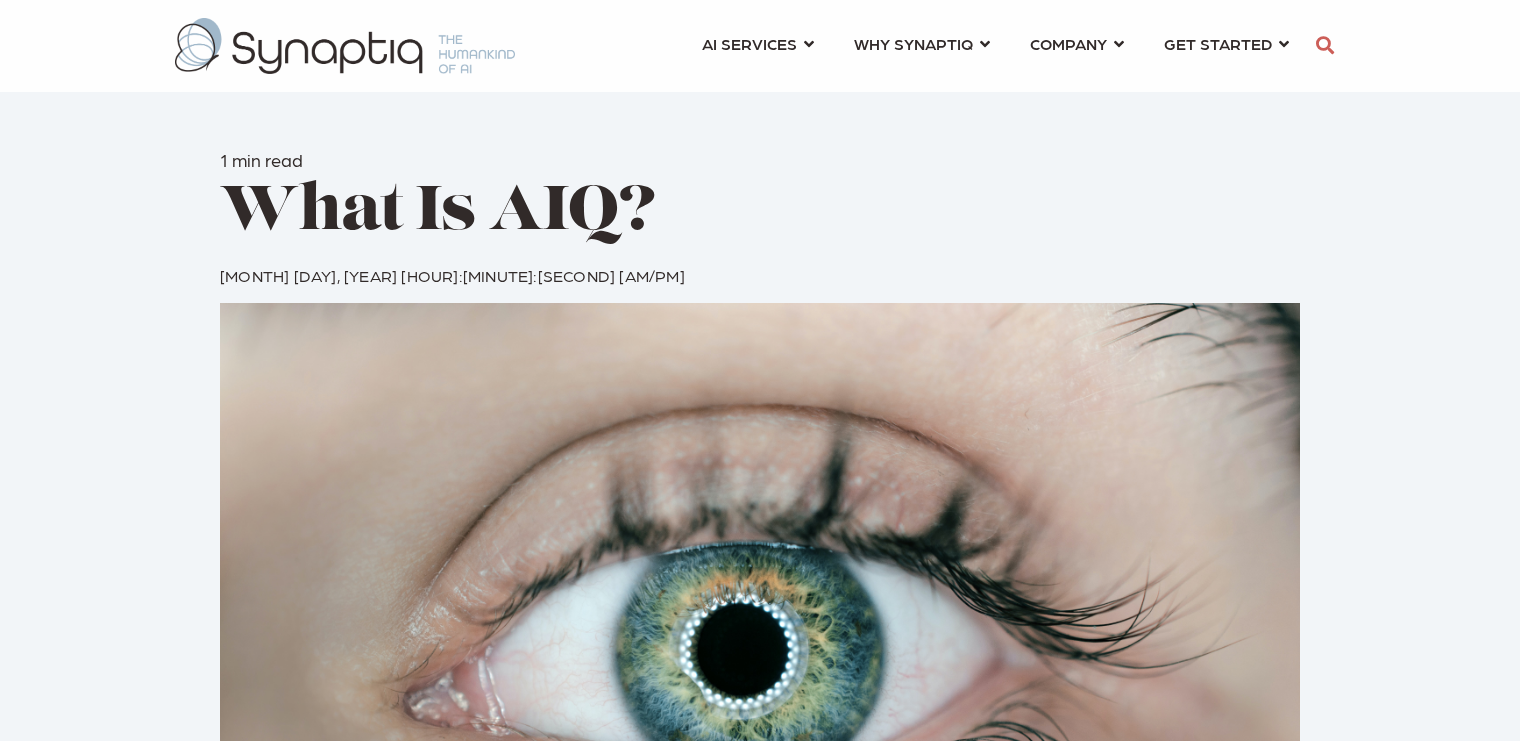 scroll, scrollTop: 0, scrollLeft: 0, axis: both 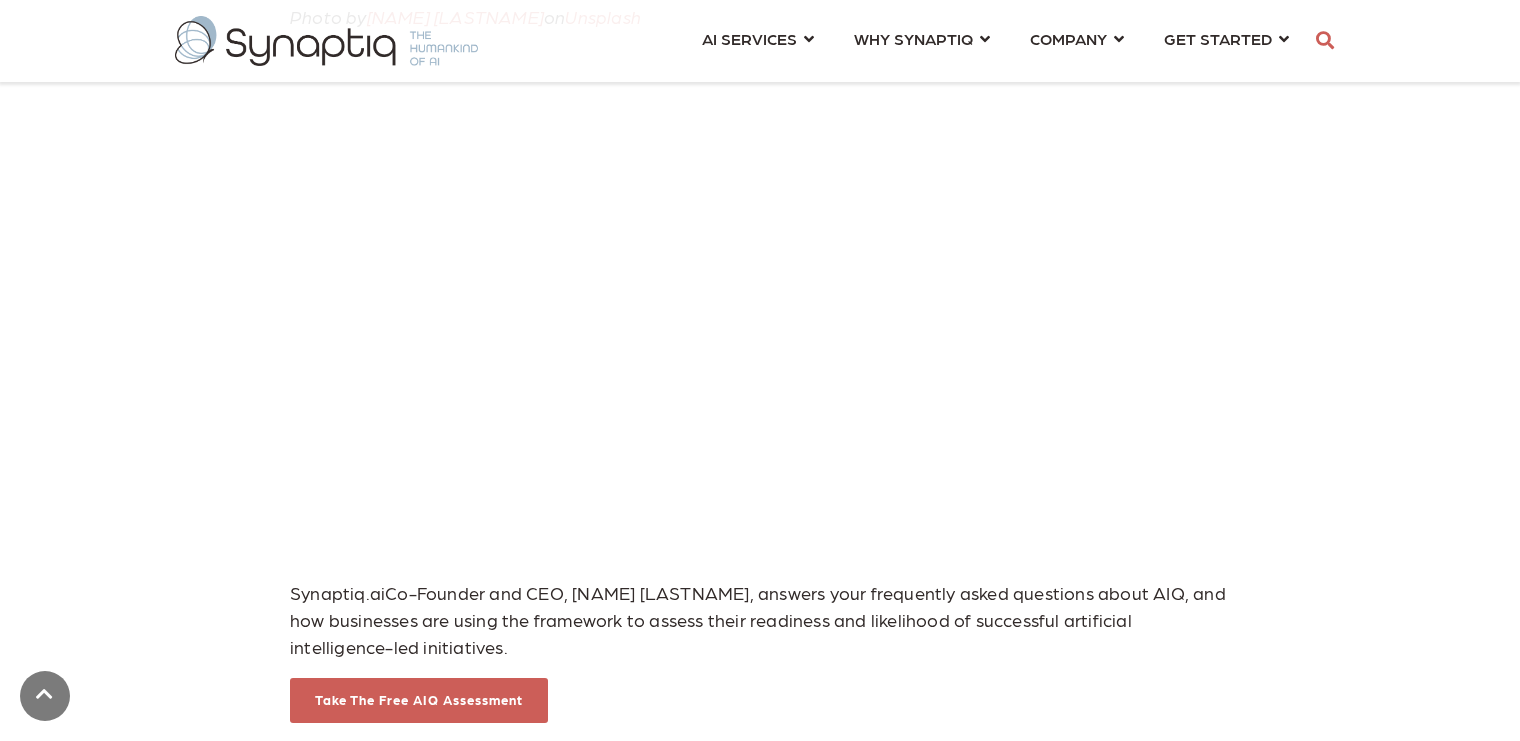 click on "1 min read
What Is AIQ?
By:
Synaptiq
1
[MONTH] [DAY], [YEAR] [HOUR]:[MINUTE]:[SECOND] [AM/PM]
Photo by  [NAME] [LASTNAME]  on  Unsplash
Synaptiq.ai  Co-Founder and CEO, [NAME] [LASTNAME], answers your frequently asked questions about AIQ, and how businesses are using the framework to assess their readiness and likelihood of successful artificial intelligence-led initiatives.
Take The Free AIQ Assessment" at bounding box center (760, 265) 